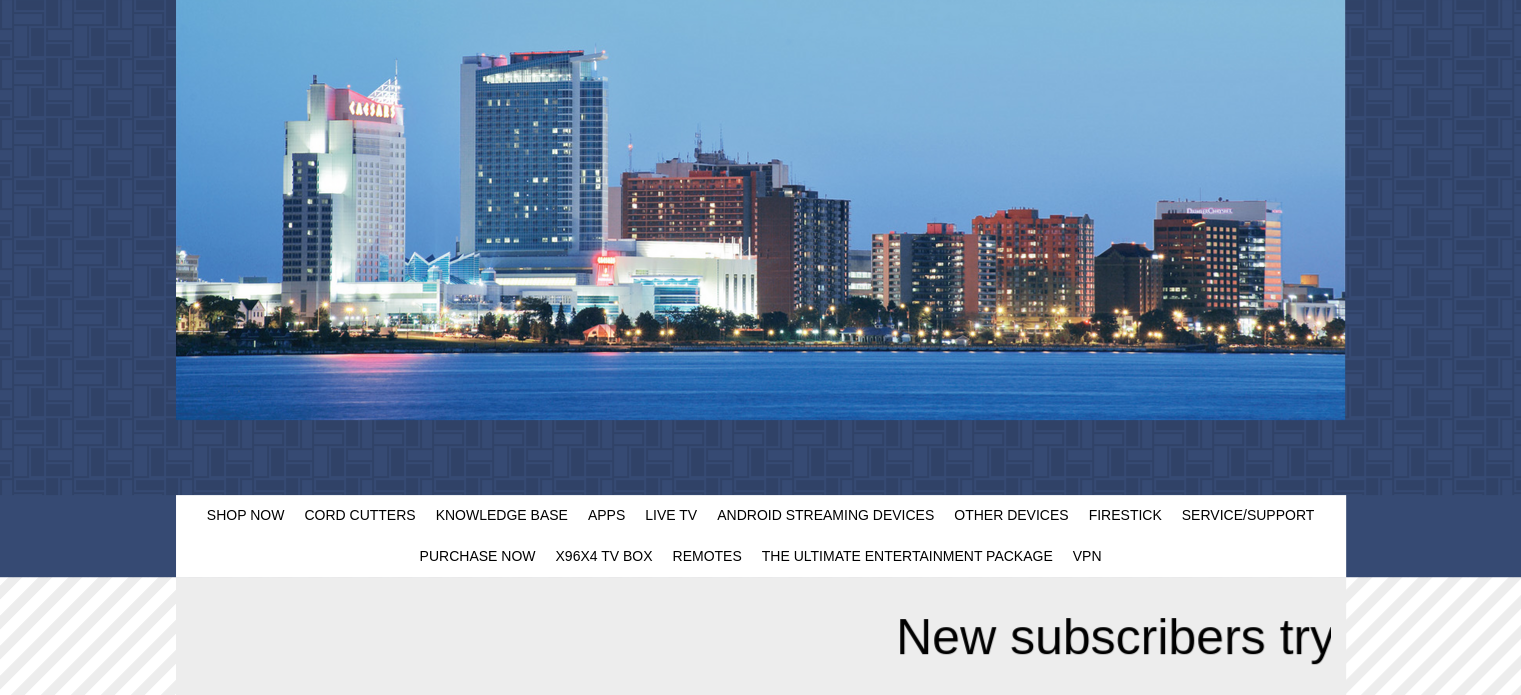 scroll, scrollTop: 600, scrollLeft: 0, axis: vertical 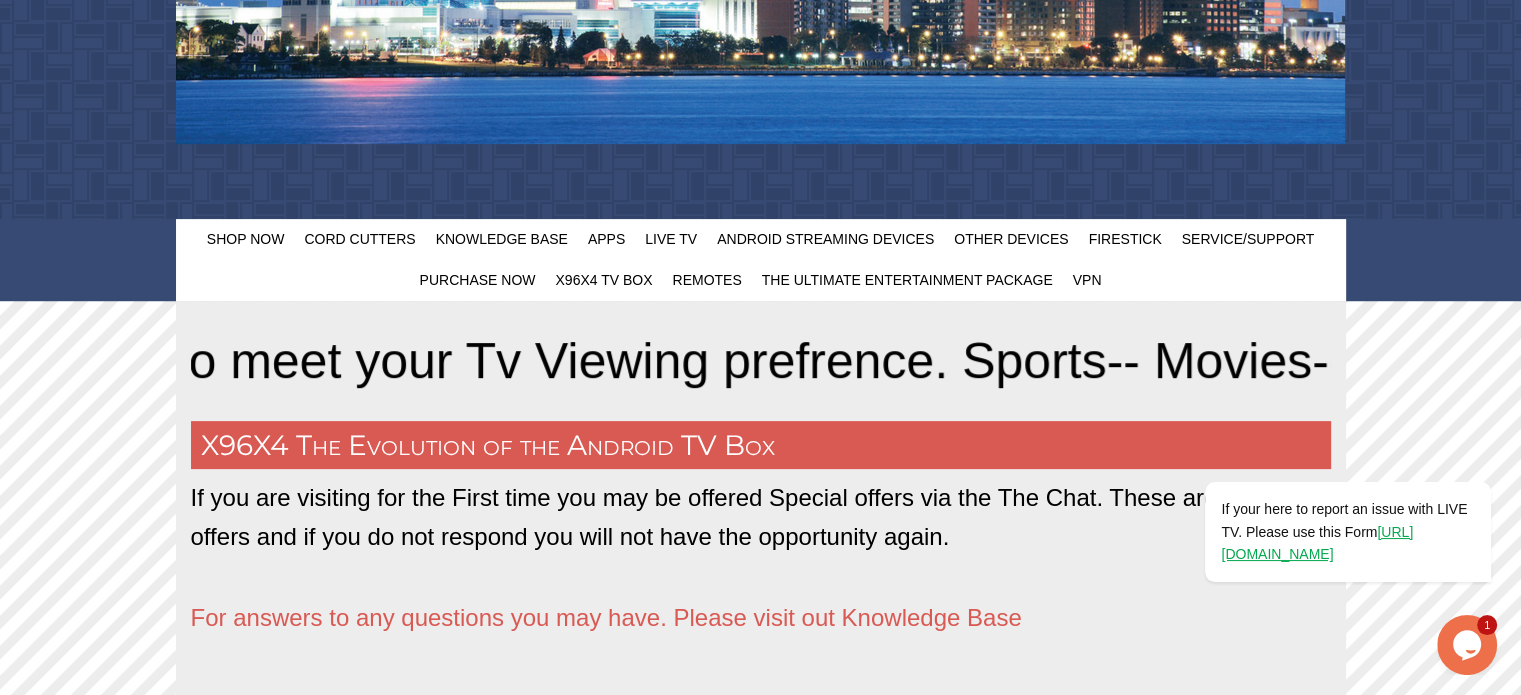 click 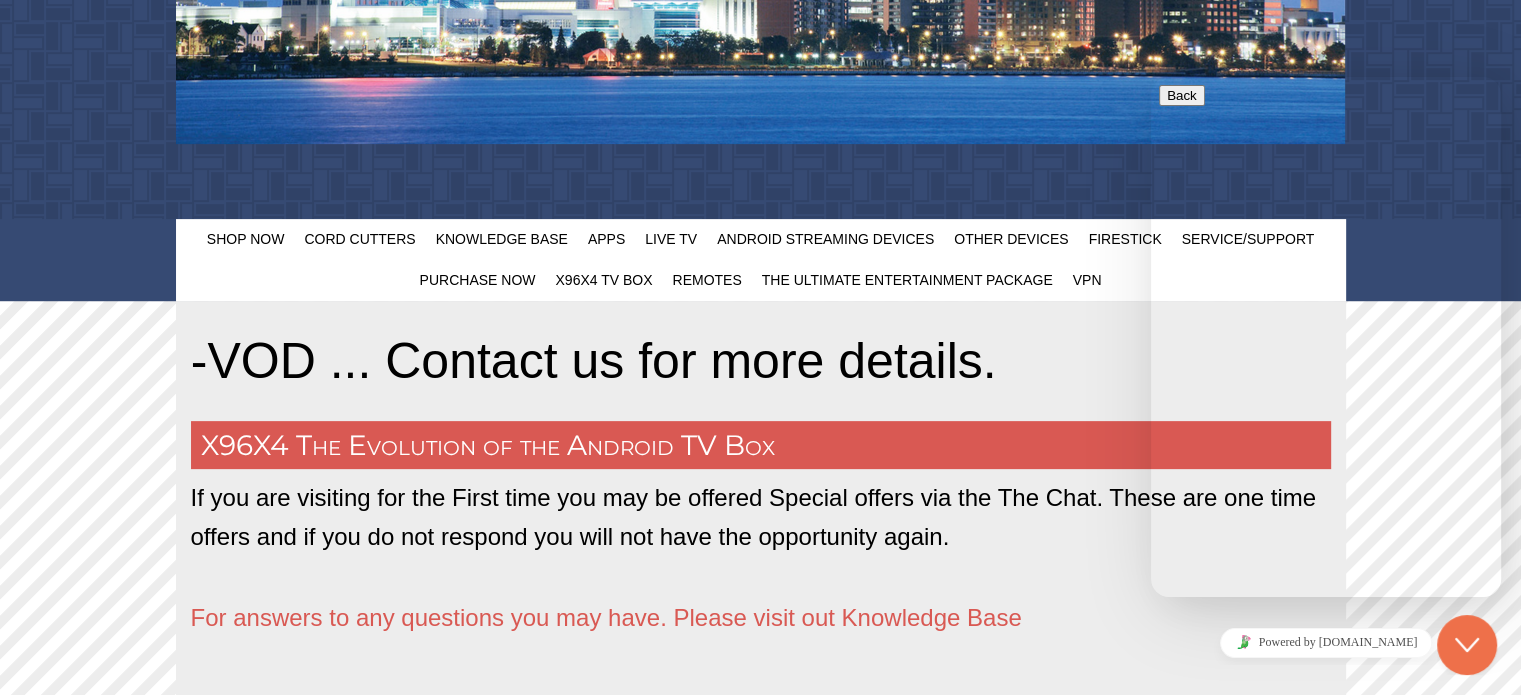 click on "New Conversation" at bounding box center (1326, 774) 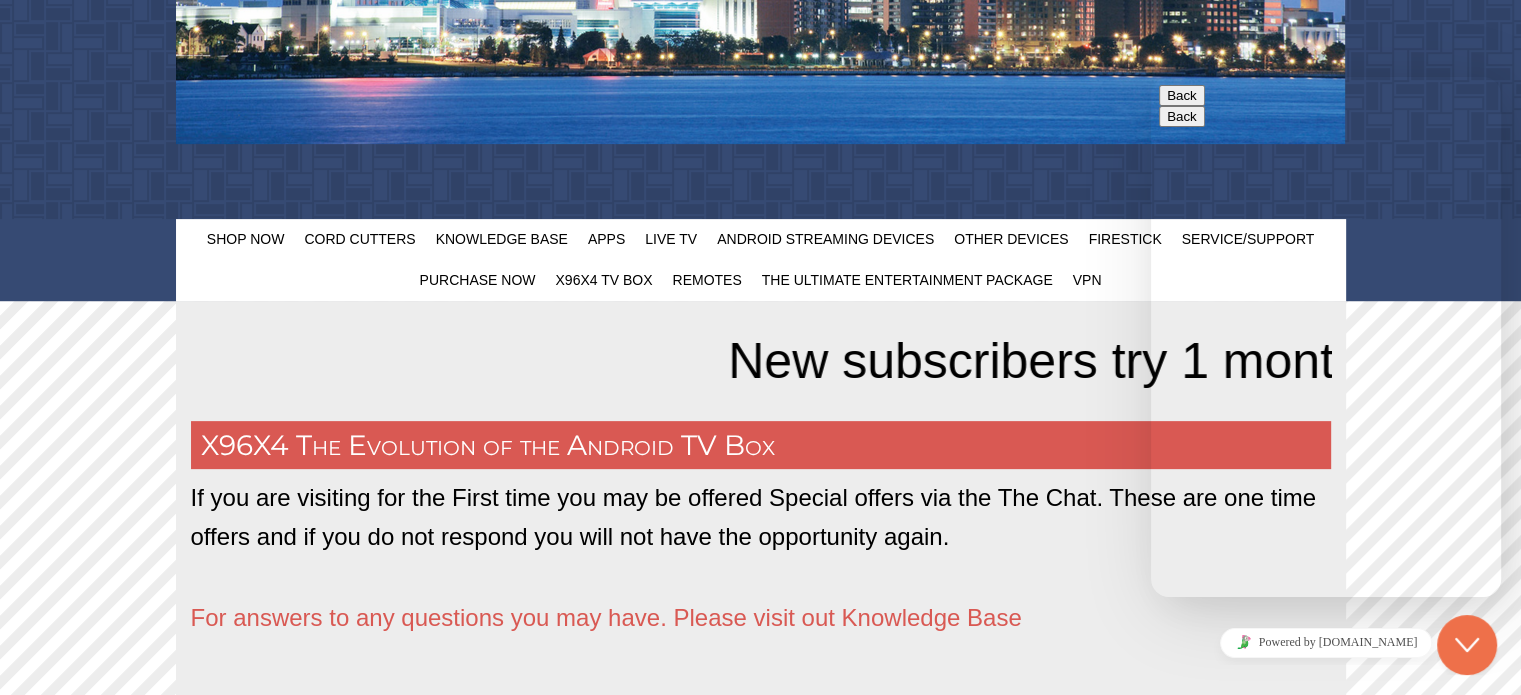 click on "Email" at bounding box center [1371, 664] 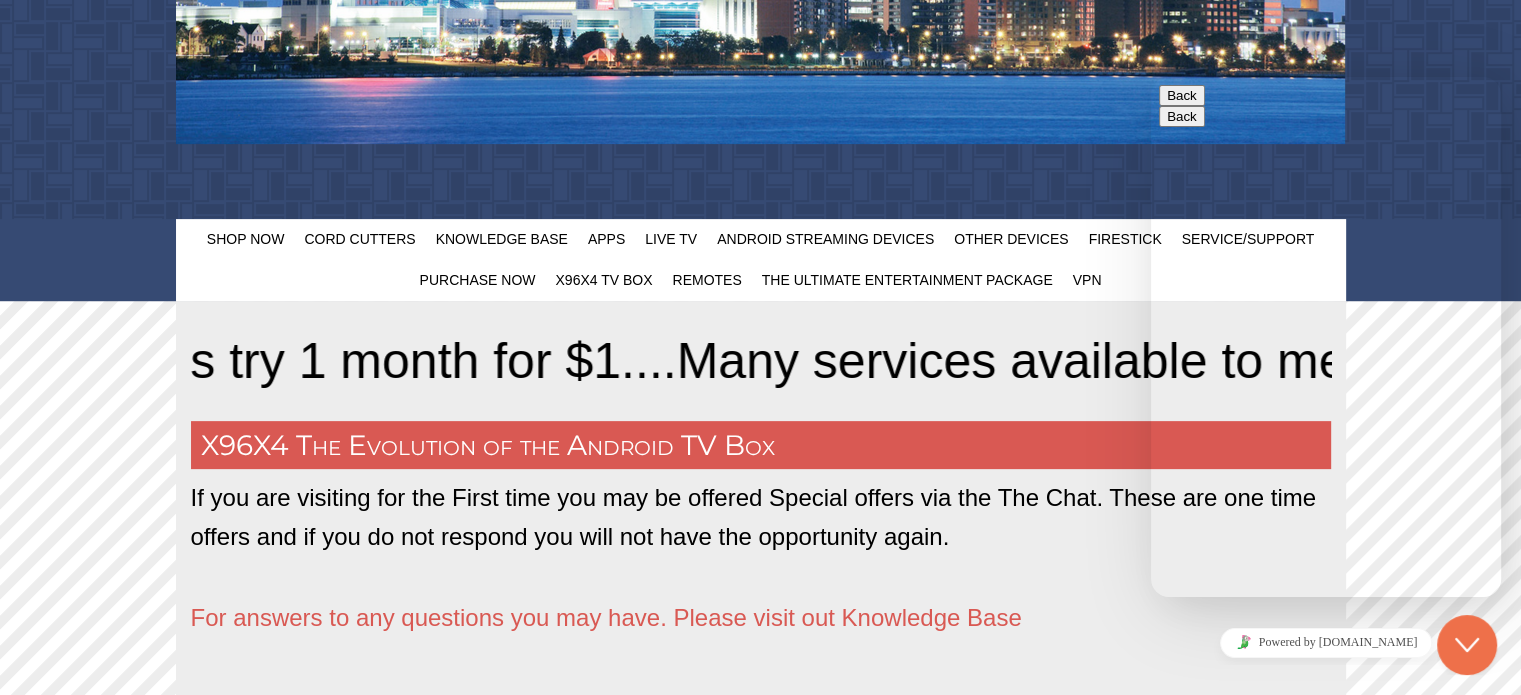 click on "Email" at bounding box center [1263, 665] 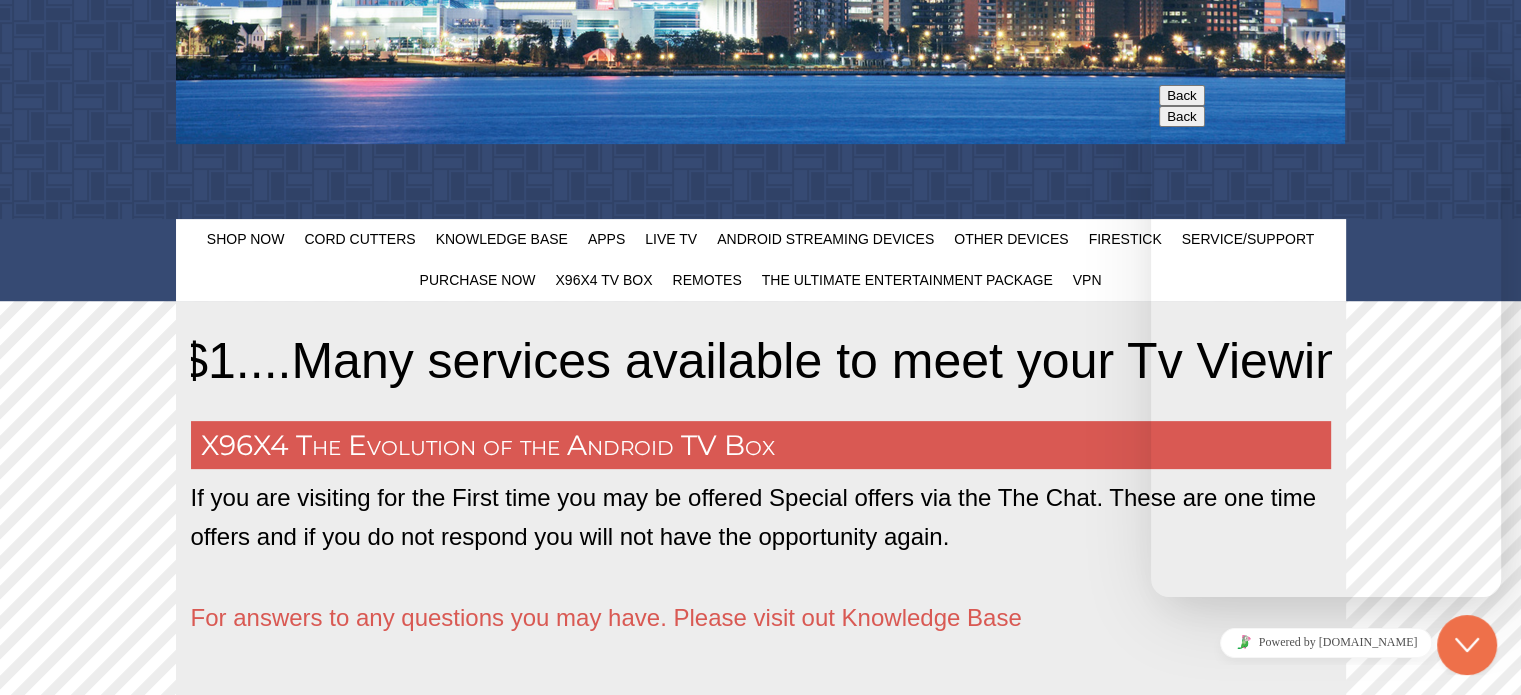 type on "[EMAIL_ADDRESS][DOMAIN_NAME]" 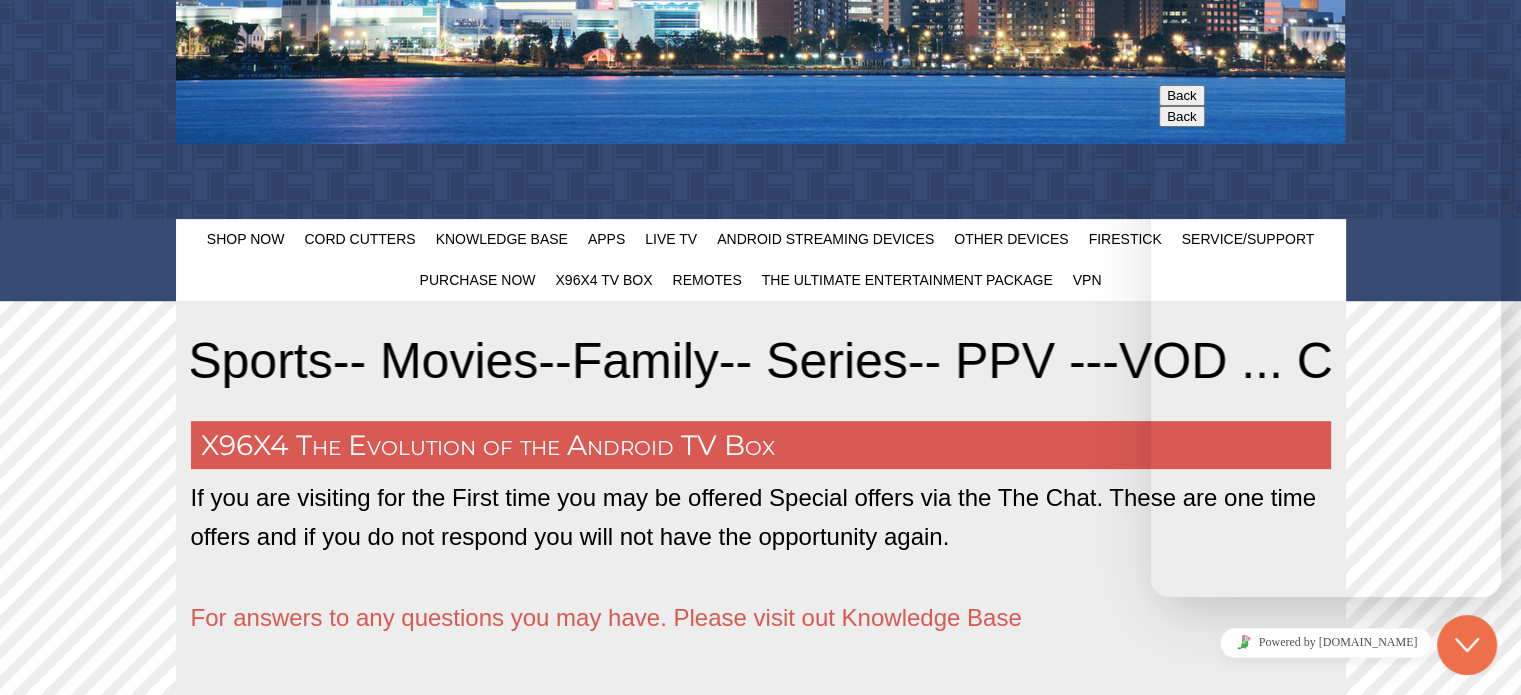 click on "Start Chat" at bounding box center [1197, 728] 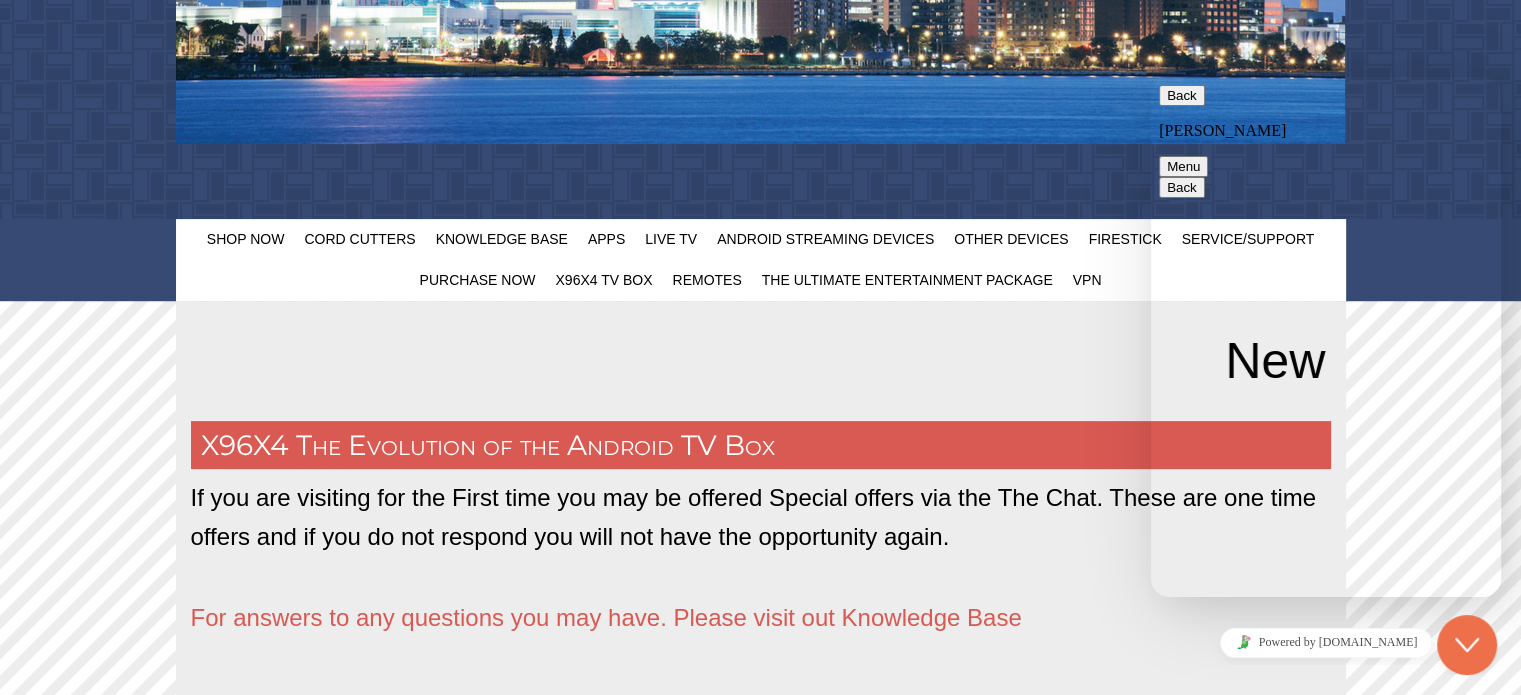 click at bounding box center (1151, 77) 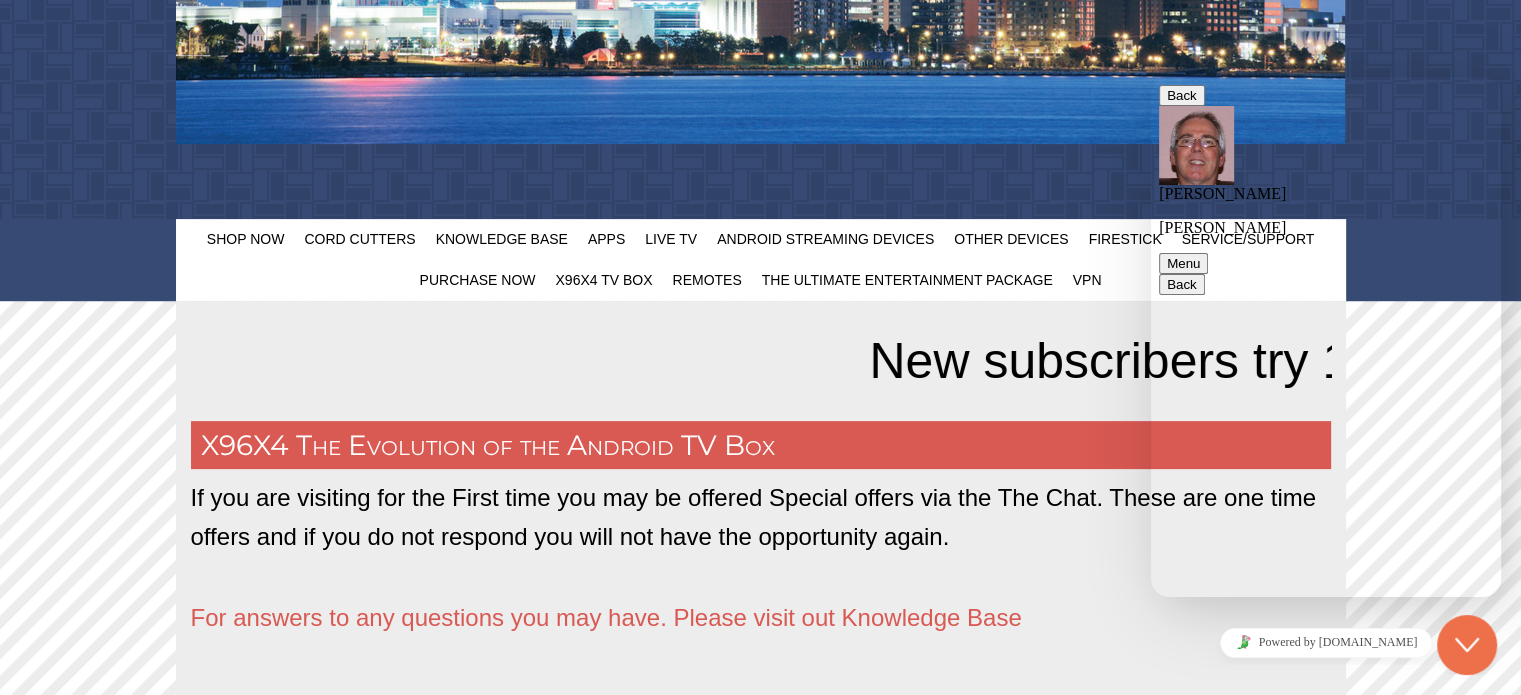 scroll, scrollTop: 0, scrollLeft: 0, axis: both 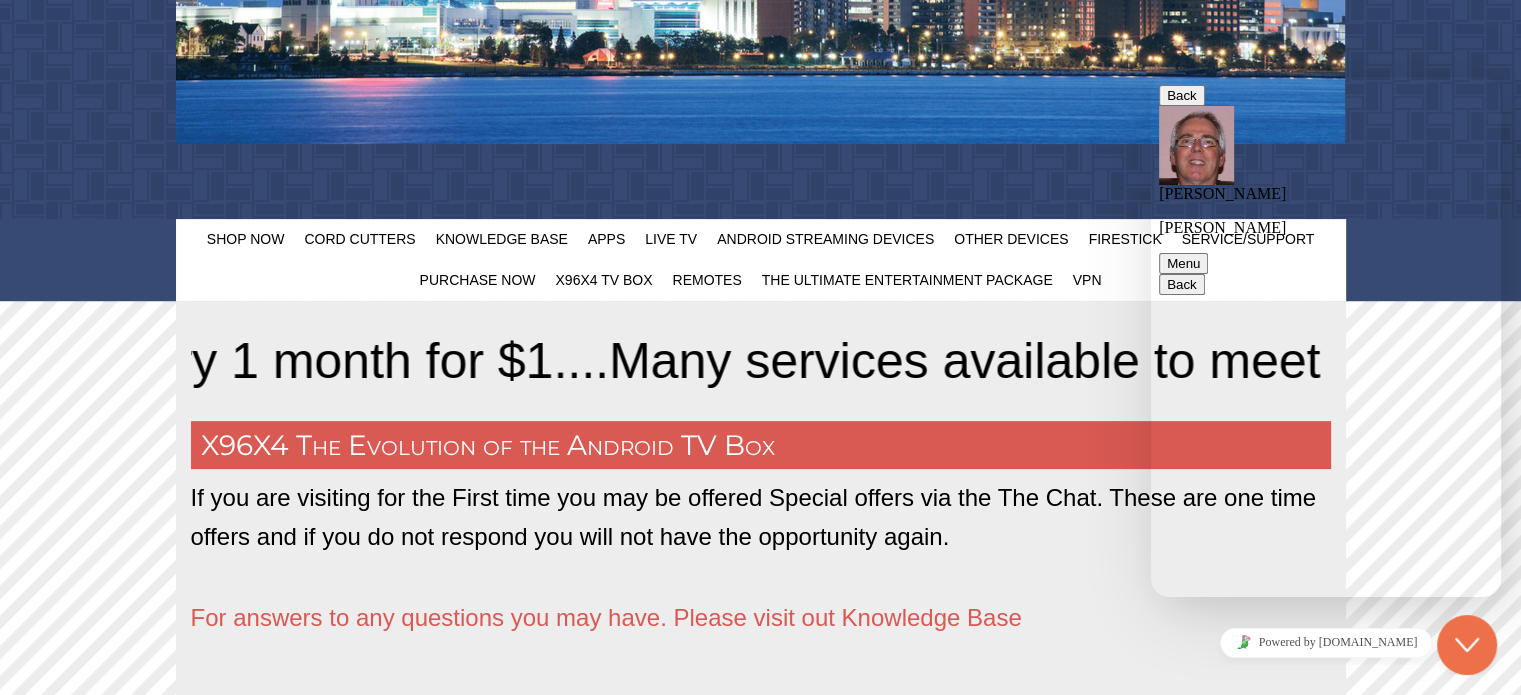 click on "since the marz account expired and there is a limited amount of movies and series on vod, is there any other programs to be had" at bounding box center [1151, 77] 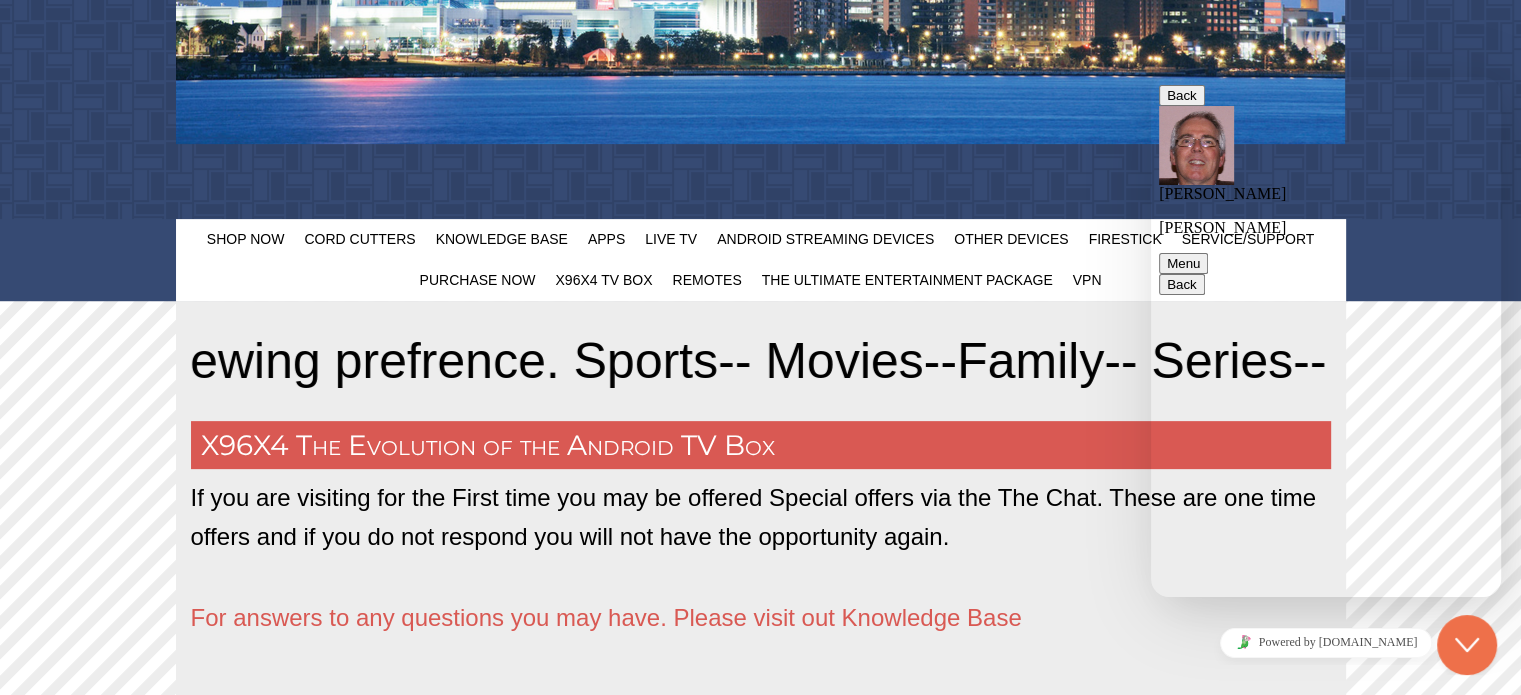 click on "since the marz account expired and there is a very limited amount of movies and series on vod, is there any other programs to be had" at bounding box center (1151, 77) 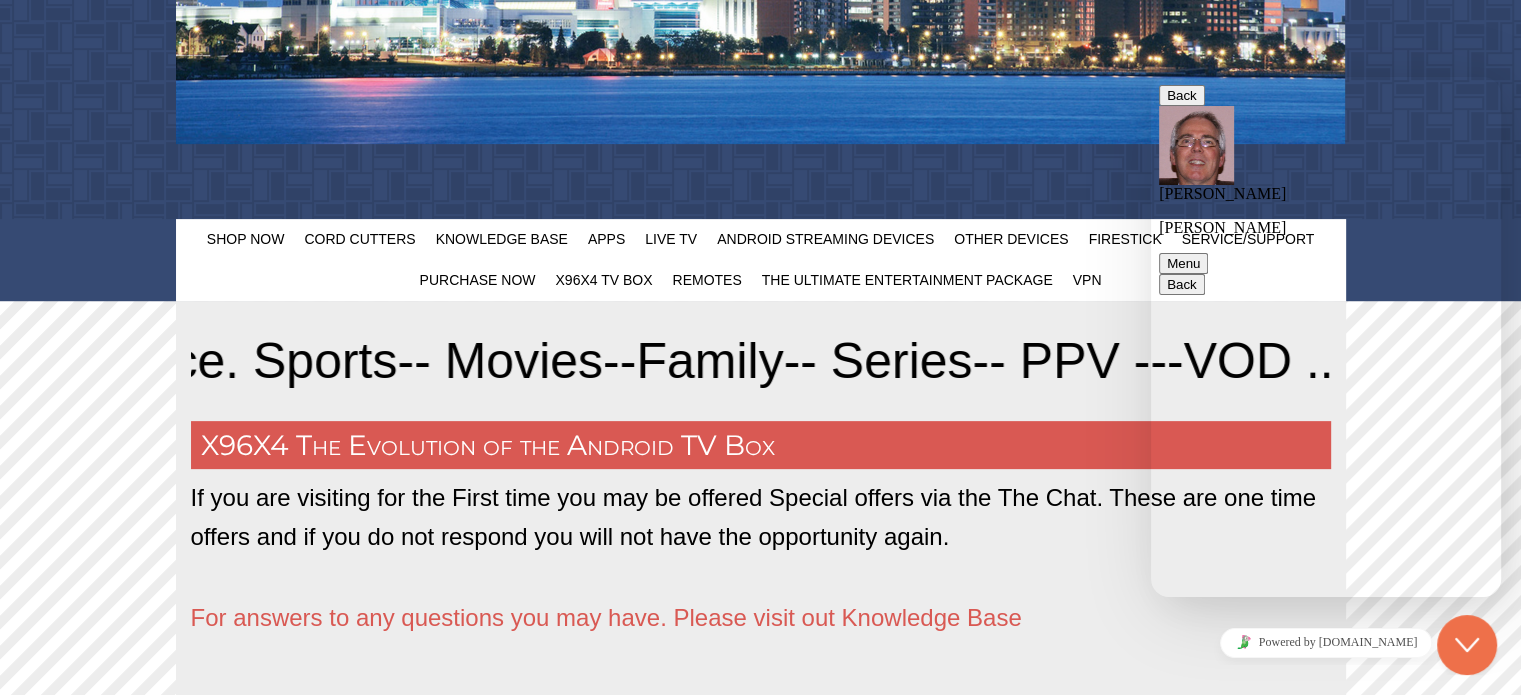scroll, scrollTop: 0, scrollLeft: 0, axis: both 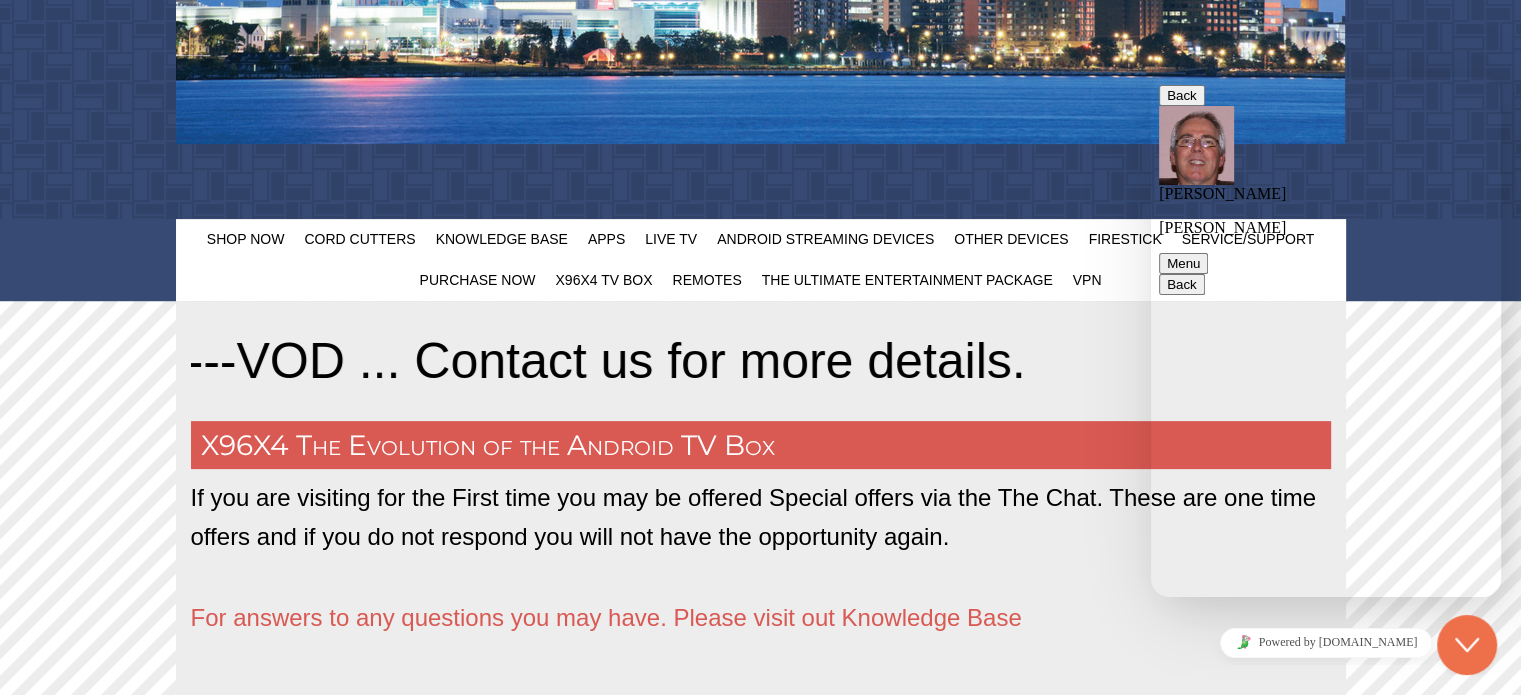 type on "since the marz account expired and there is a very limited amount of movies and series on vod, is there any other programs to be had or can we be reconnected to the marz program" 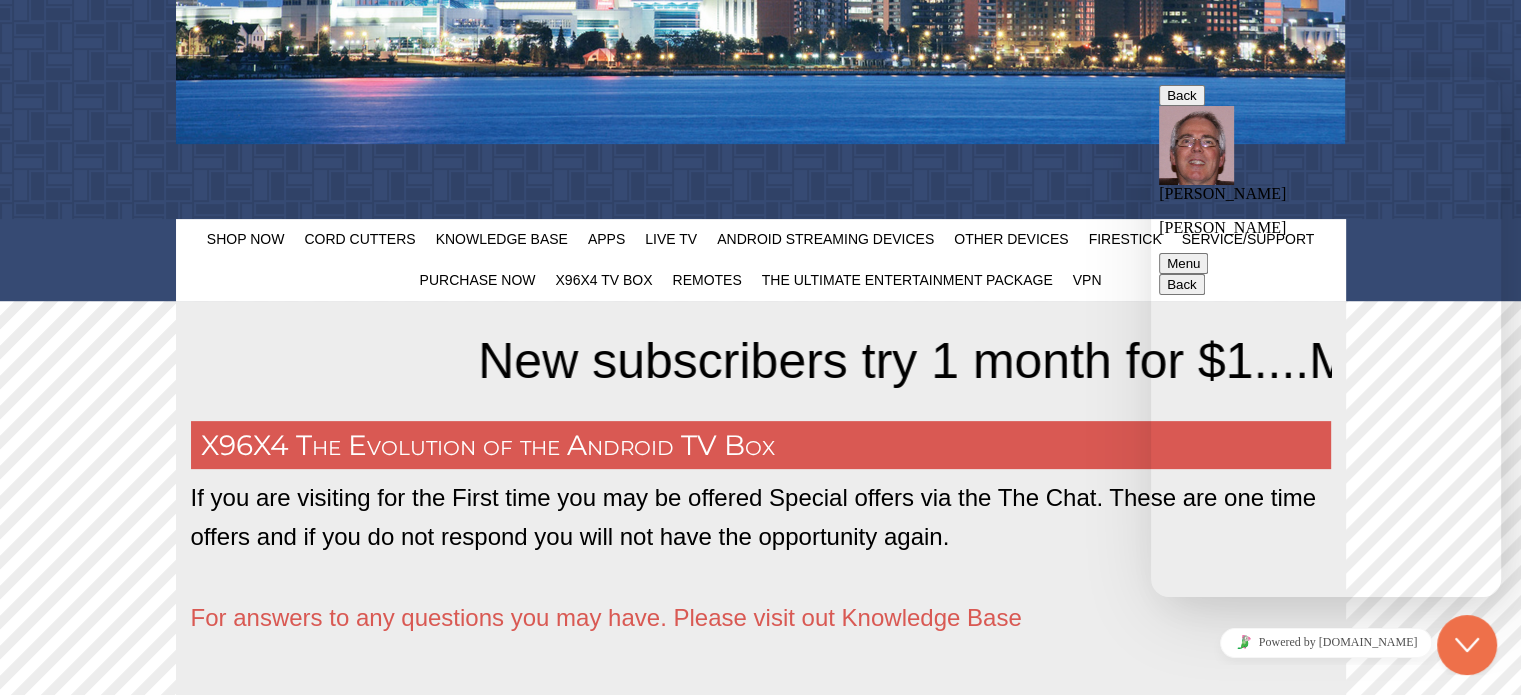 click at bounding box center (1167, 1366) 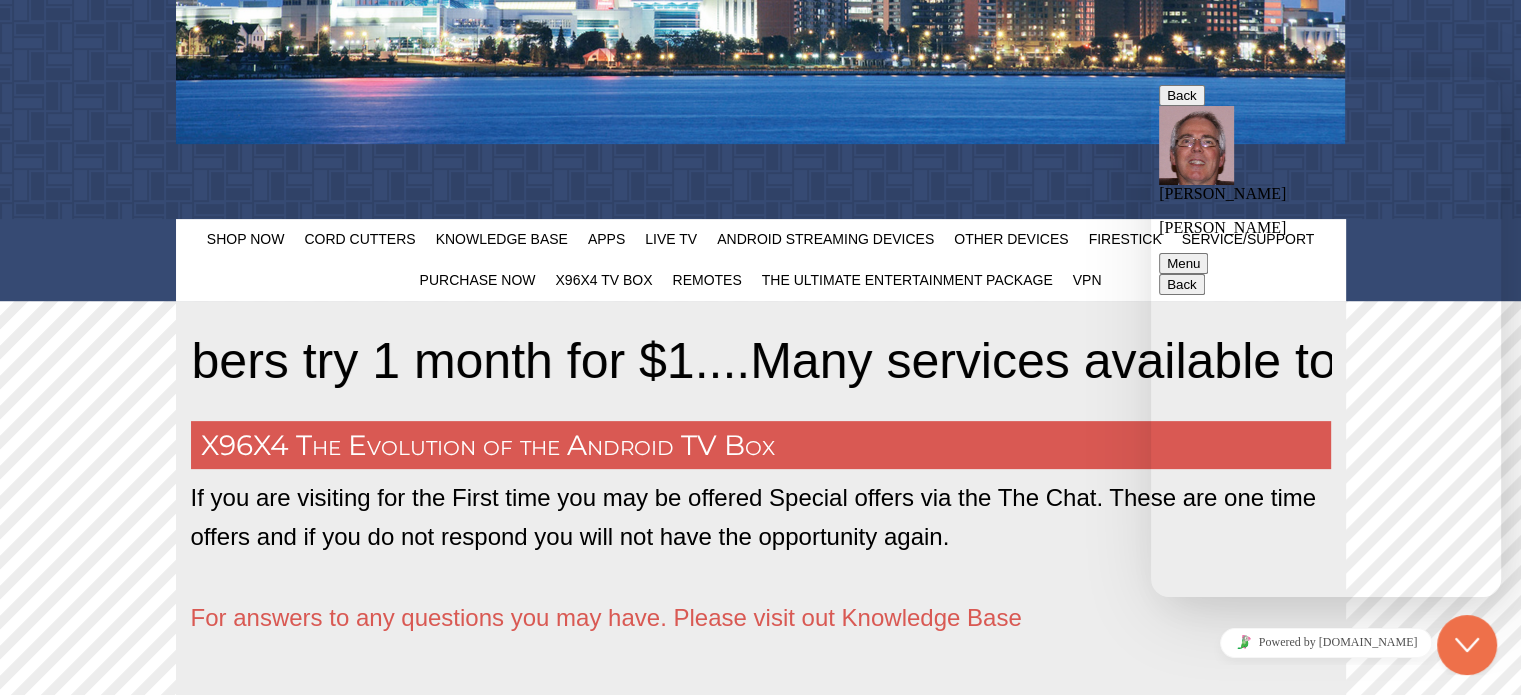 scroll, scrollTop: 152, scrollLeft: 0, axis: vertical 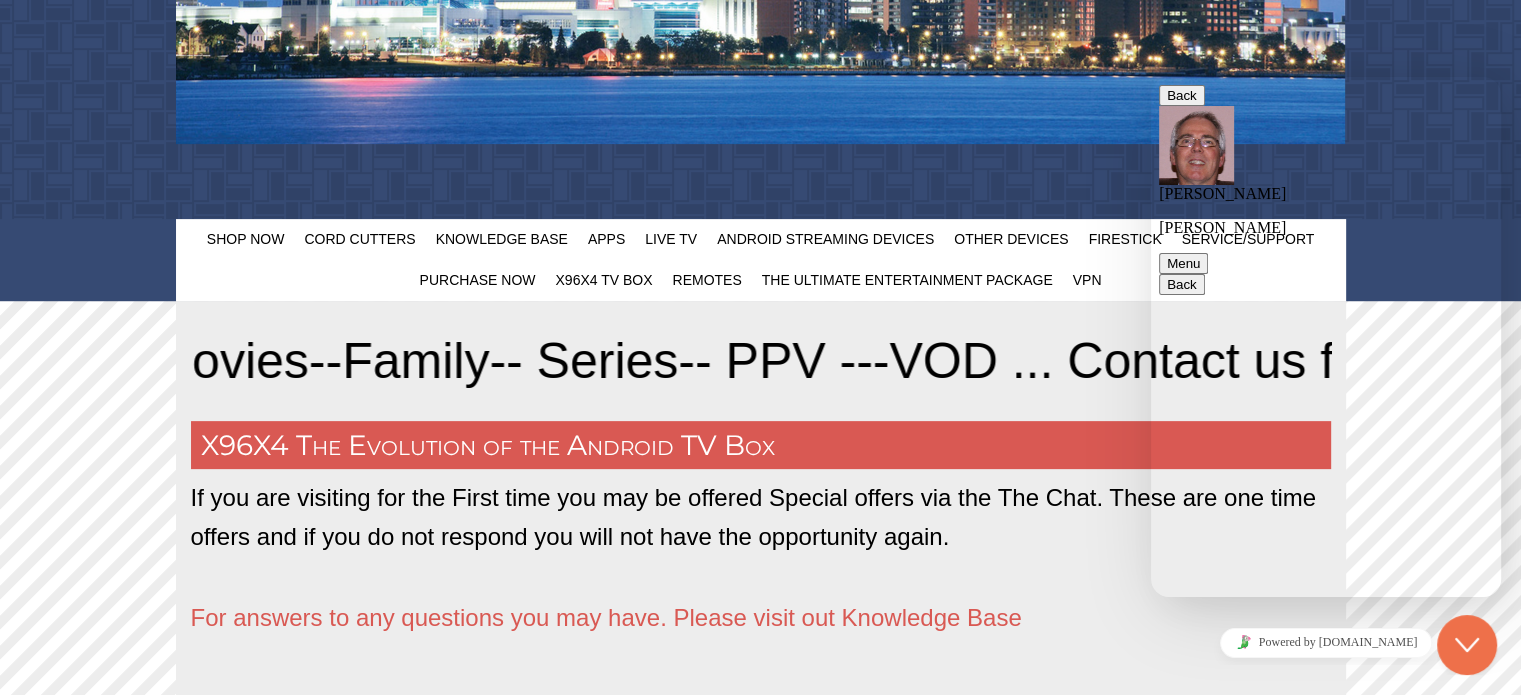click on "since the marz account expired and there is a very limited amount of movies and series on vod, is there any other programs to be had or can we be reconnected to the marz program" at bounding box center [1151, 77] 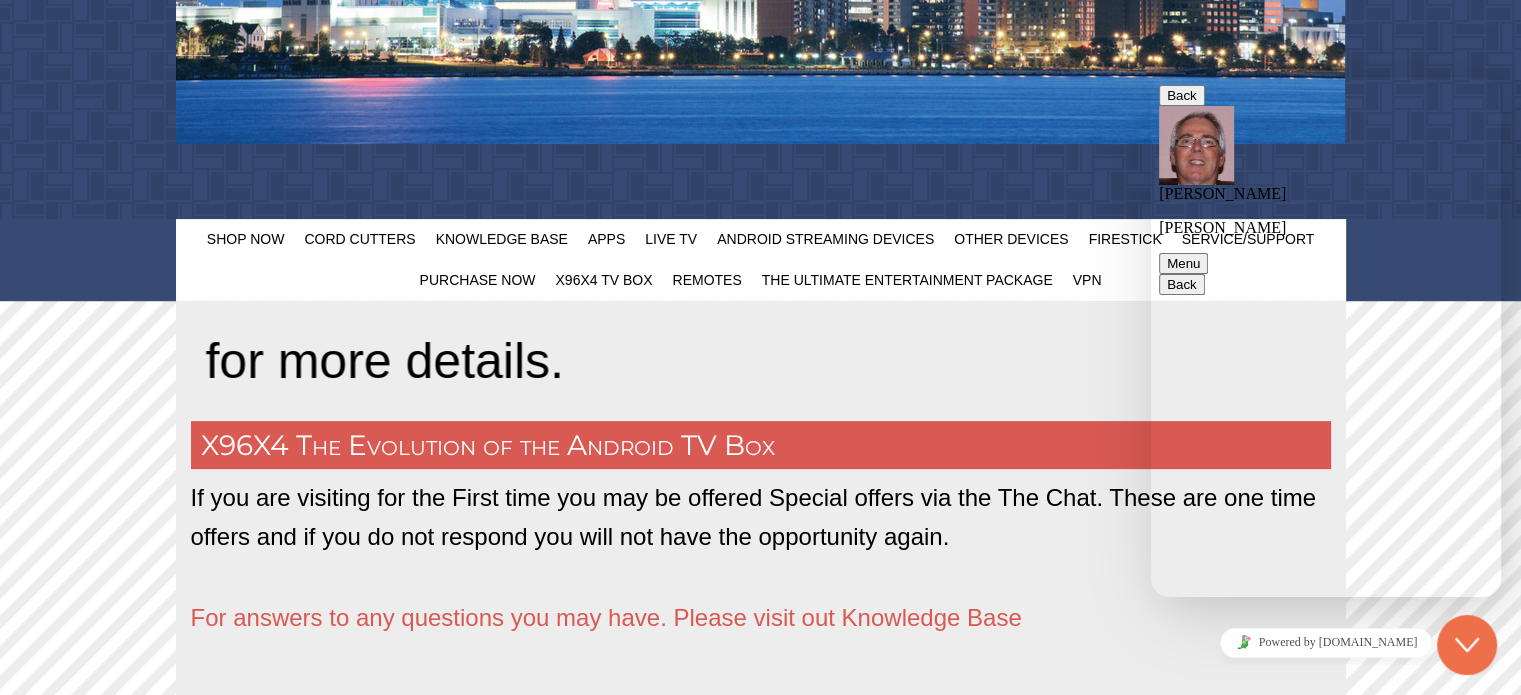 type on "Happy [DATE]" 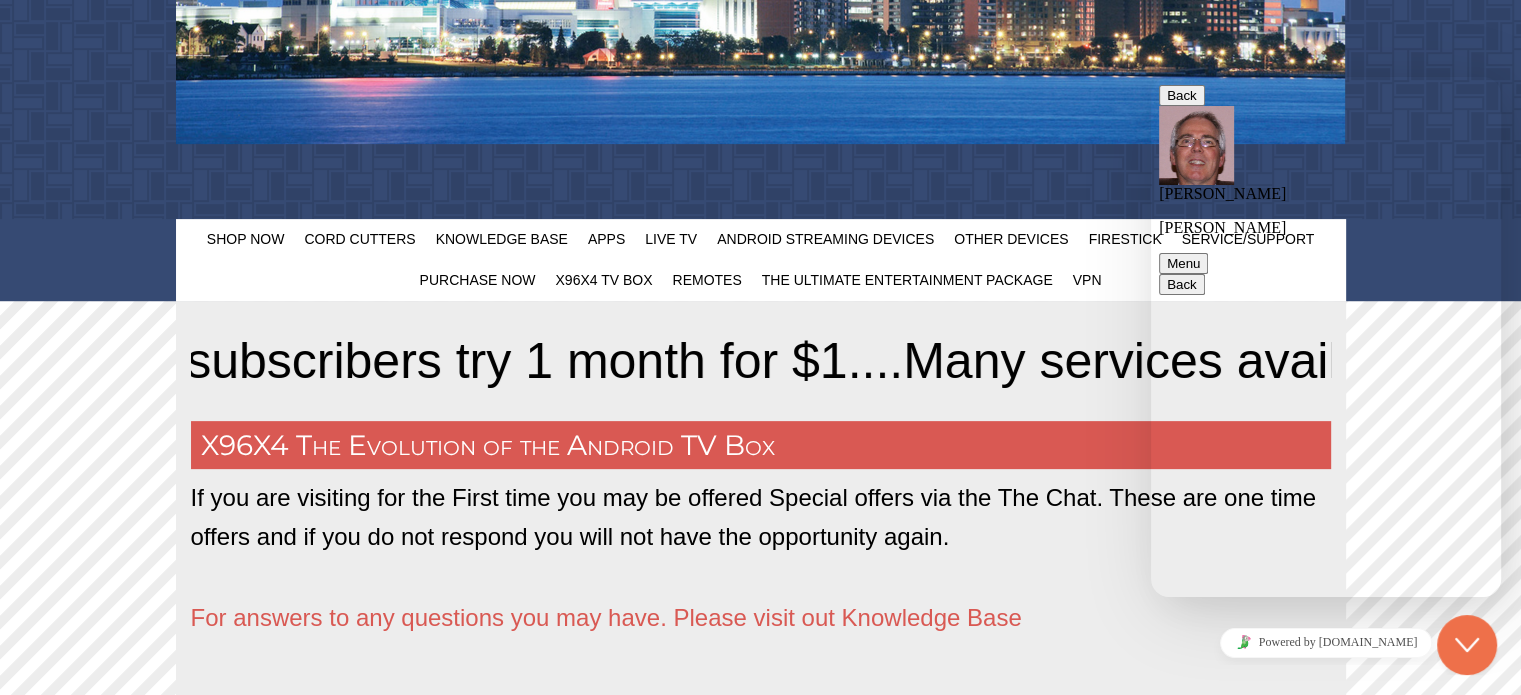 click at bounding box center [1167, 2078] 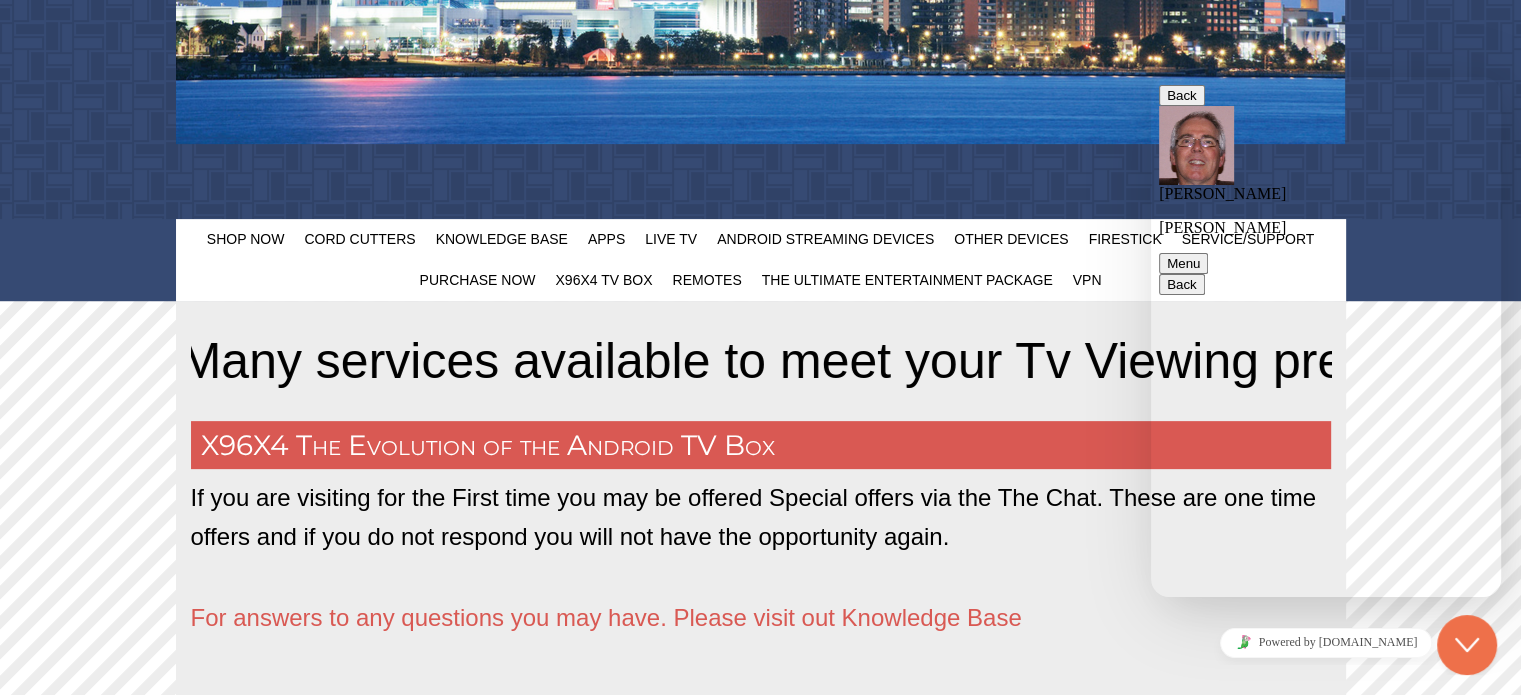 scroll, scrollTop: 332, scrollLeft: 0, axis: vertical 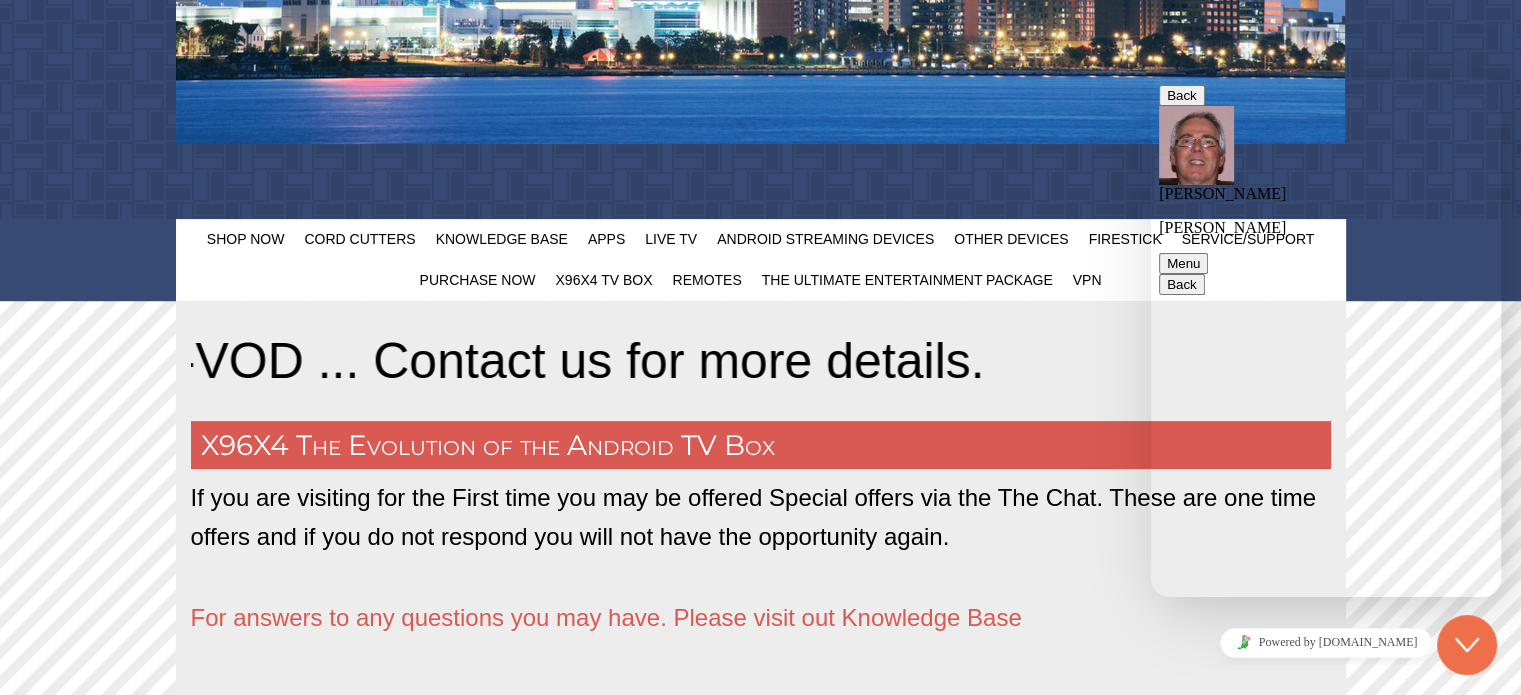 click on "Happy [DATE]" at bounding box center [1151, 77] 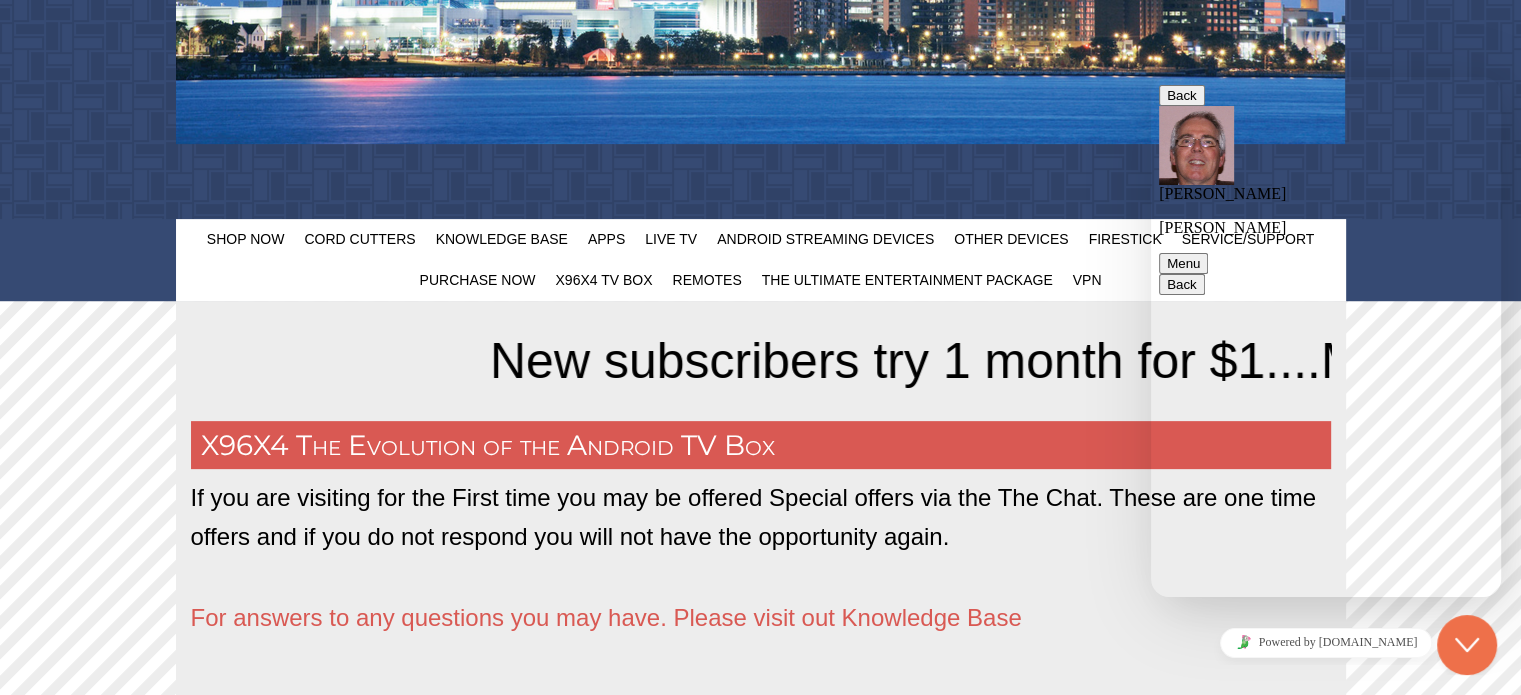 type on "yes" 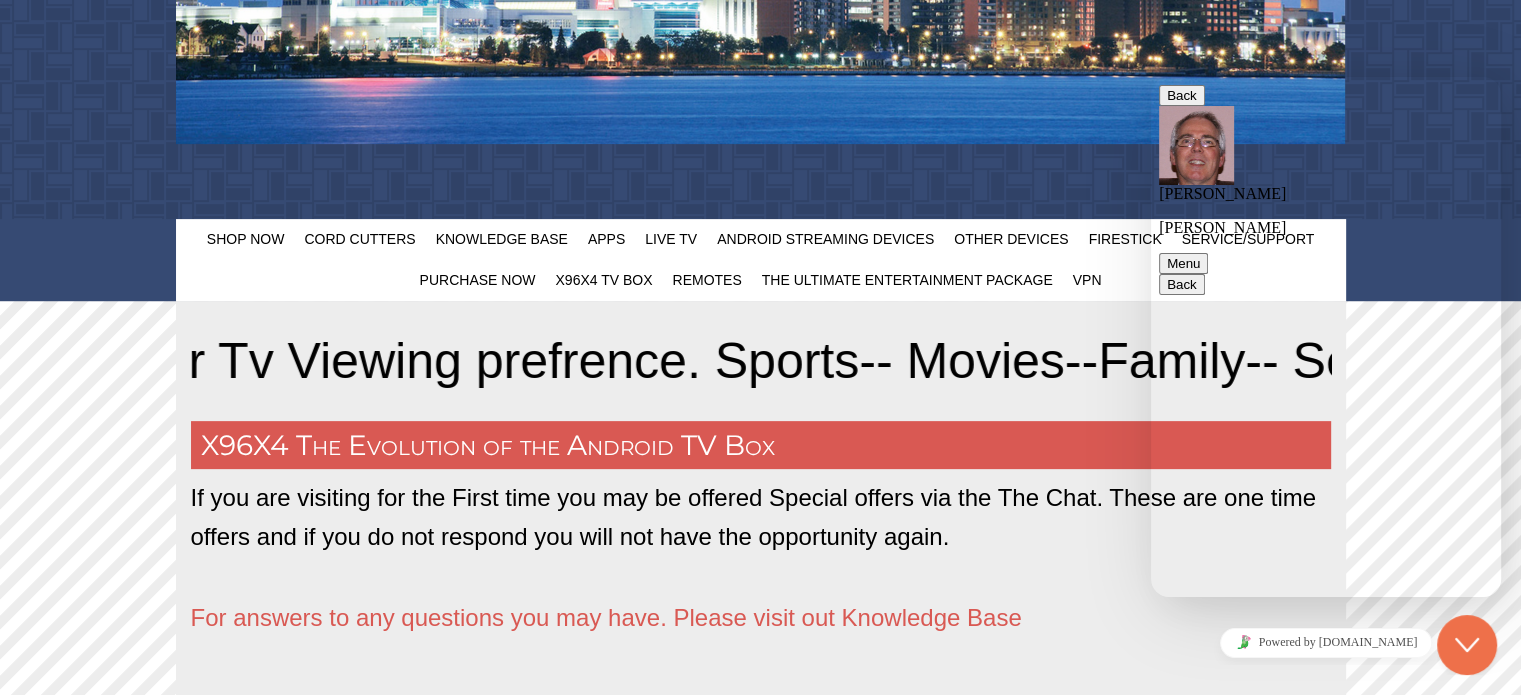 click at bounding box center (1167, 2324) 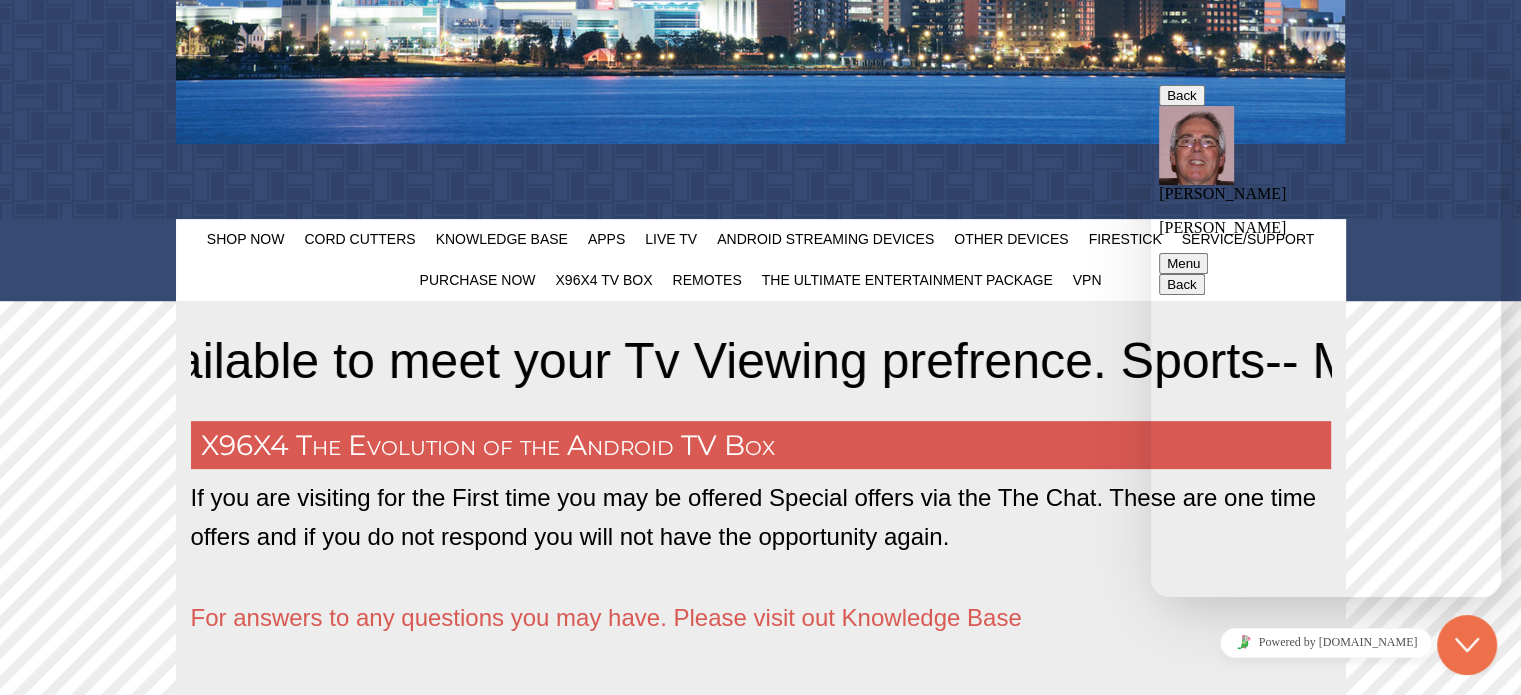 click at bounding box center [1199, 2613] 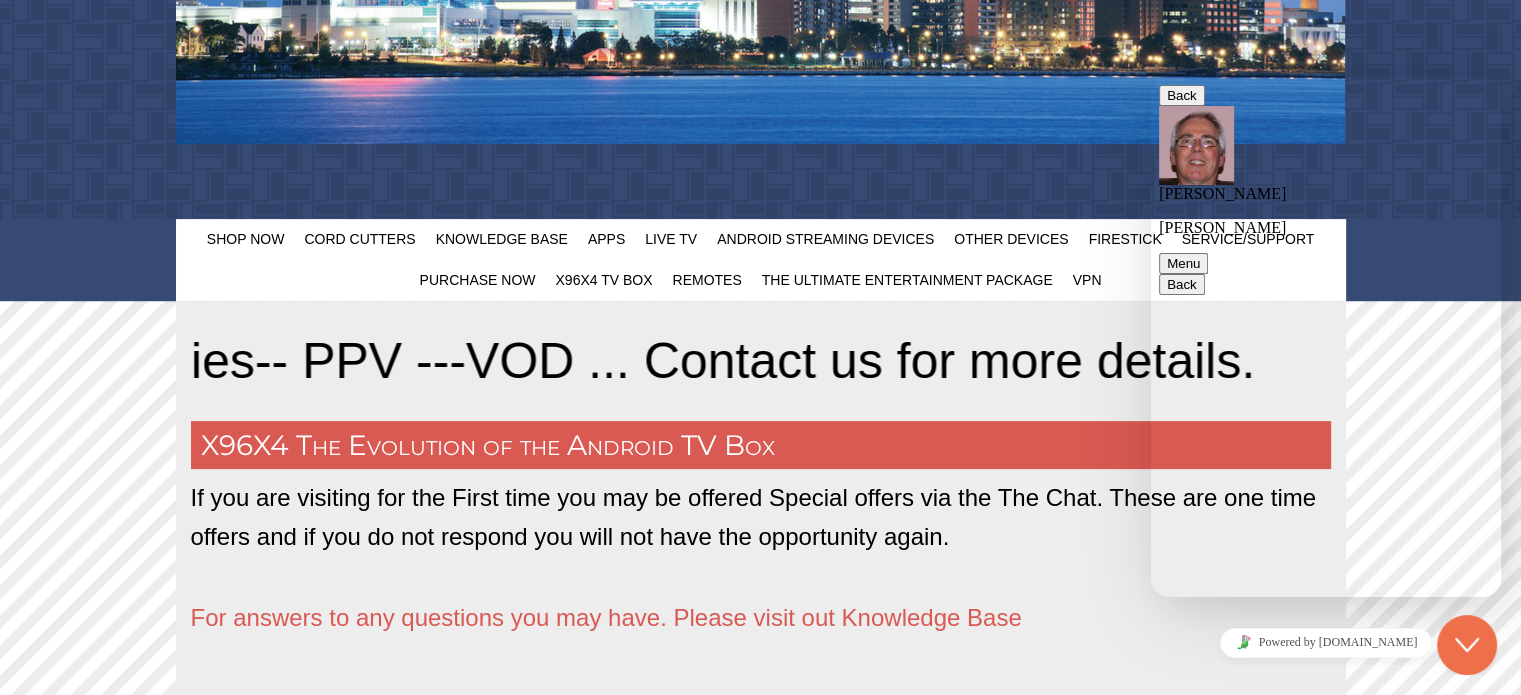 scroll, scrollTop: 0, scrollLeft: 0, axis: both 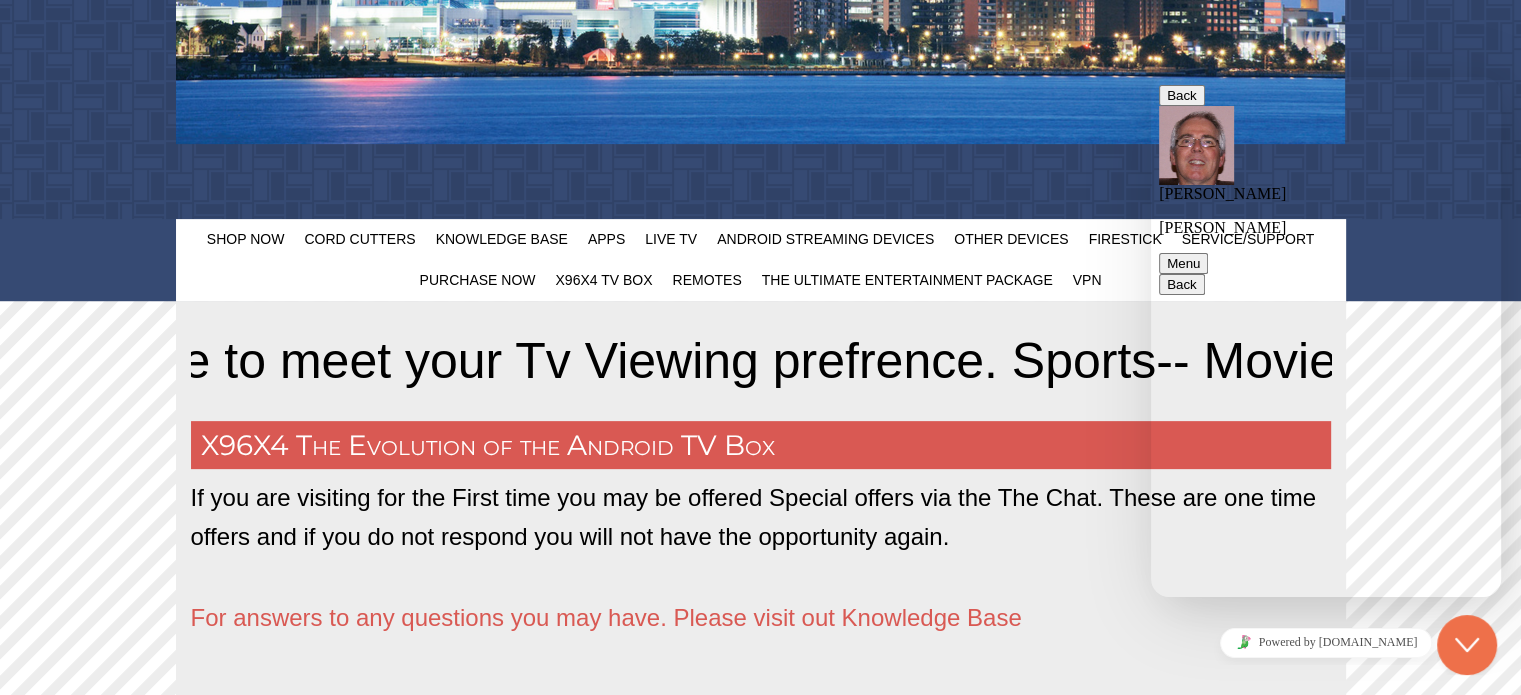 click at bounding box center (1167, 2345) 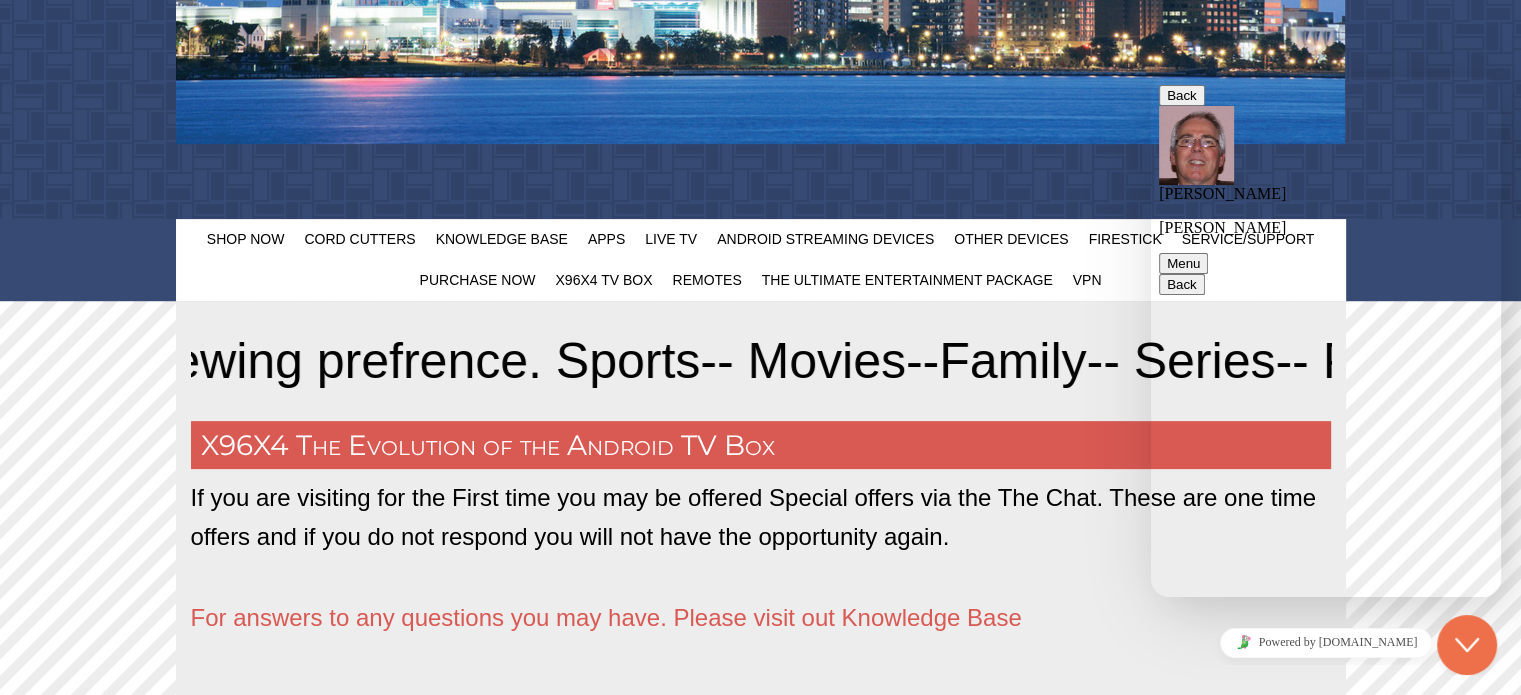 scroll, scrollTop: 0, scrollLeft: 0, axis: both 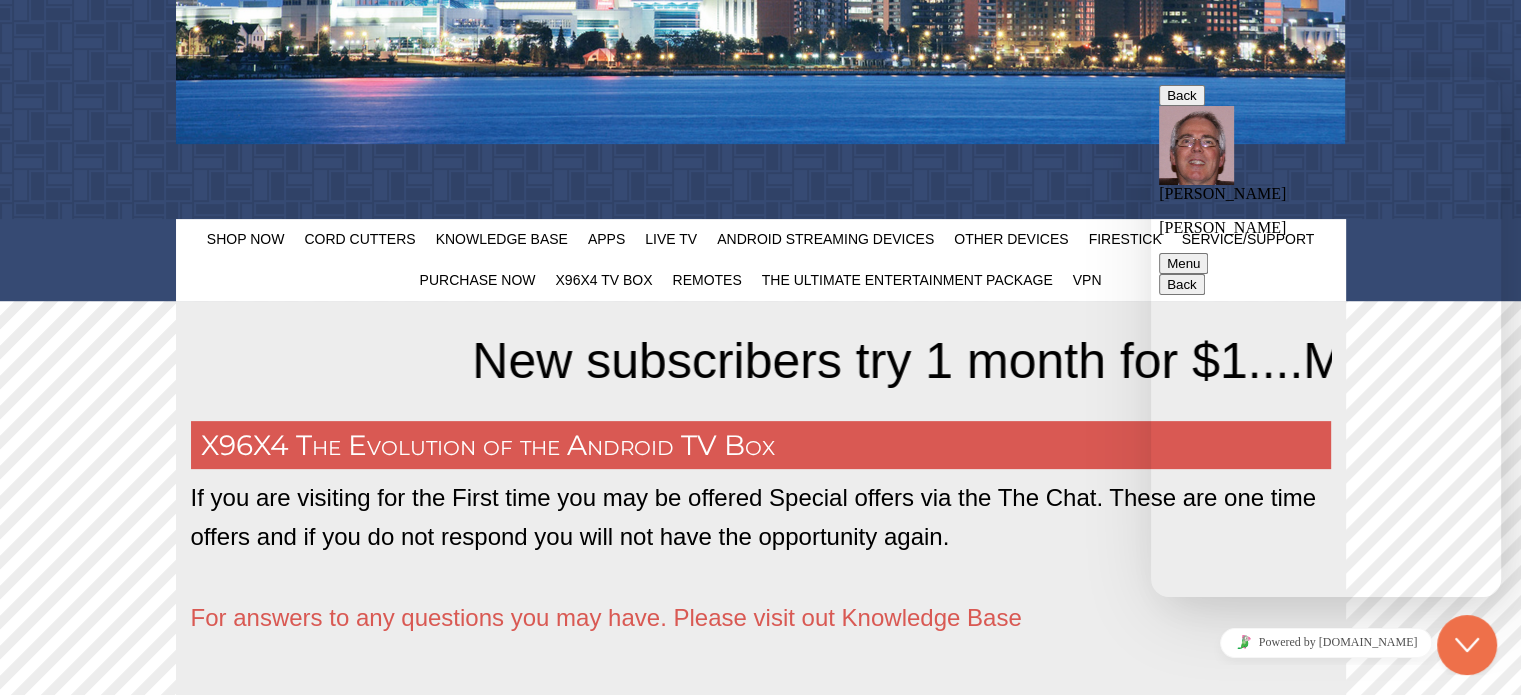drag, startPoint x: 1183, startPoint y: 572, endPoint x: 1152, endPoint y: 570, distance: 31.06445 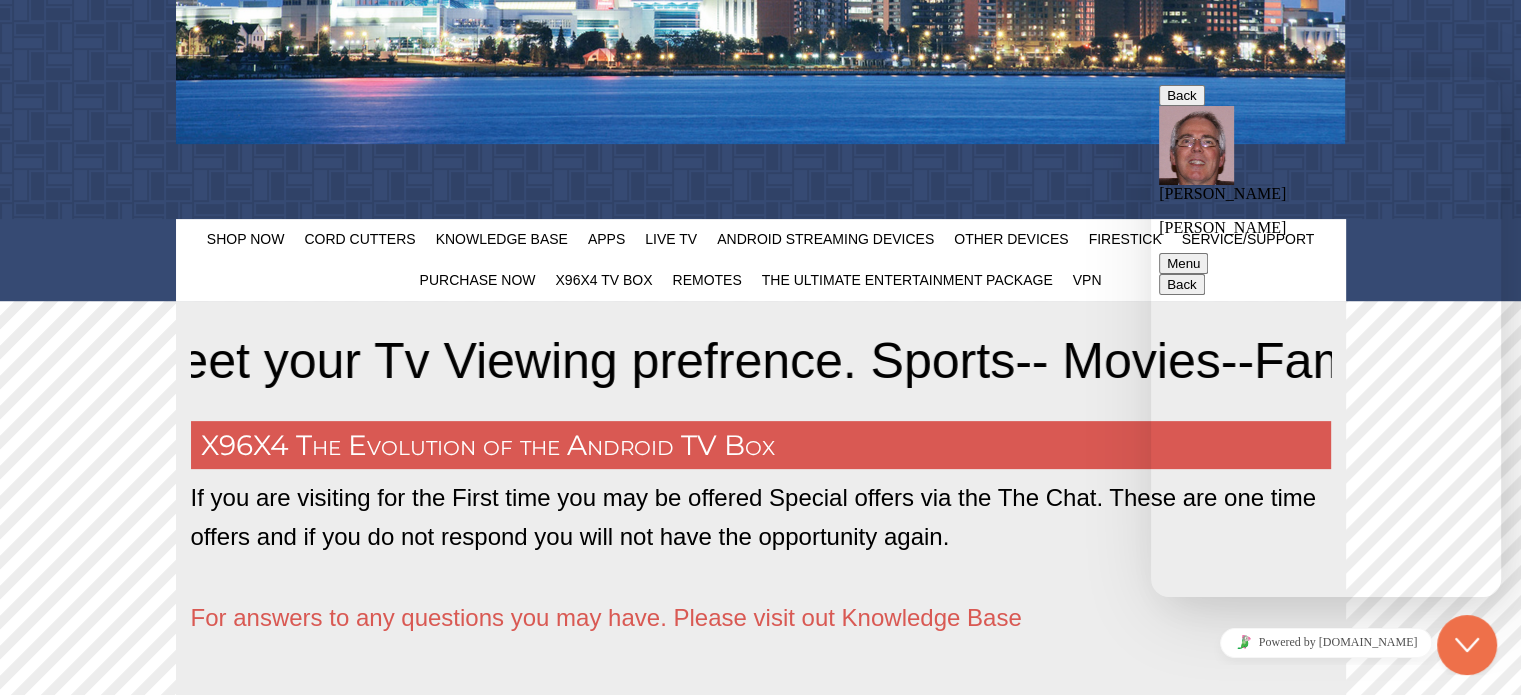 click on "yes" at bounding box center [1151, 77] 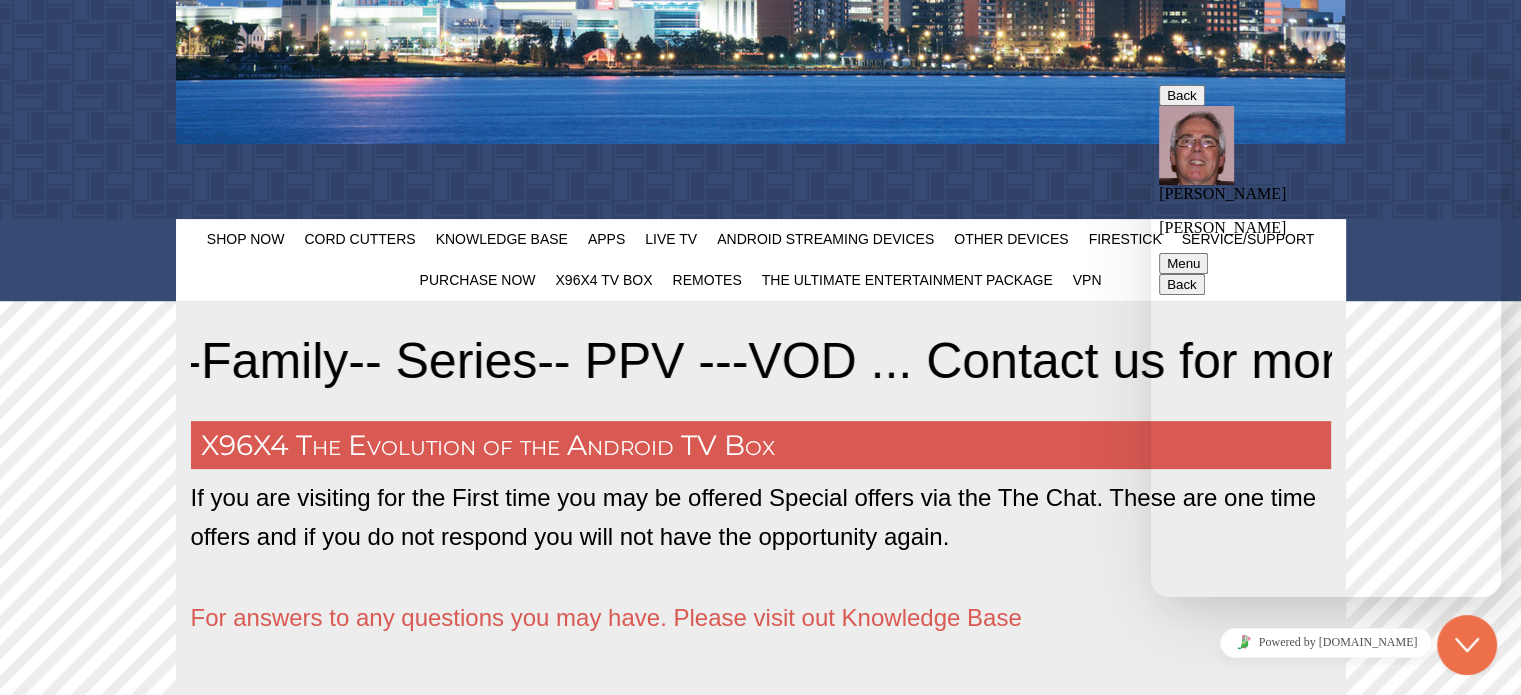 type on "THanks [PERSON_NAME]" 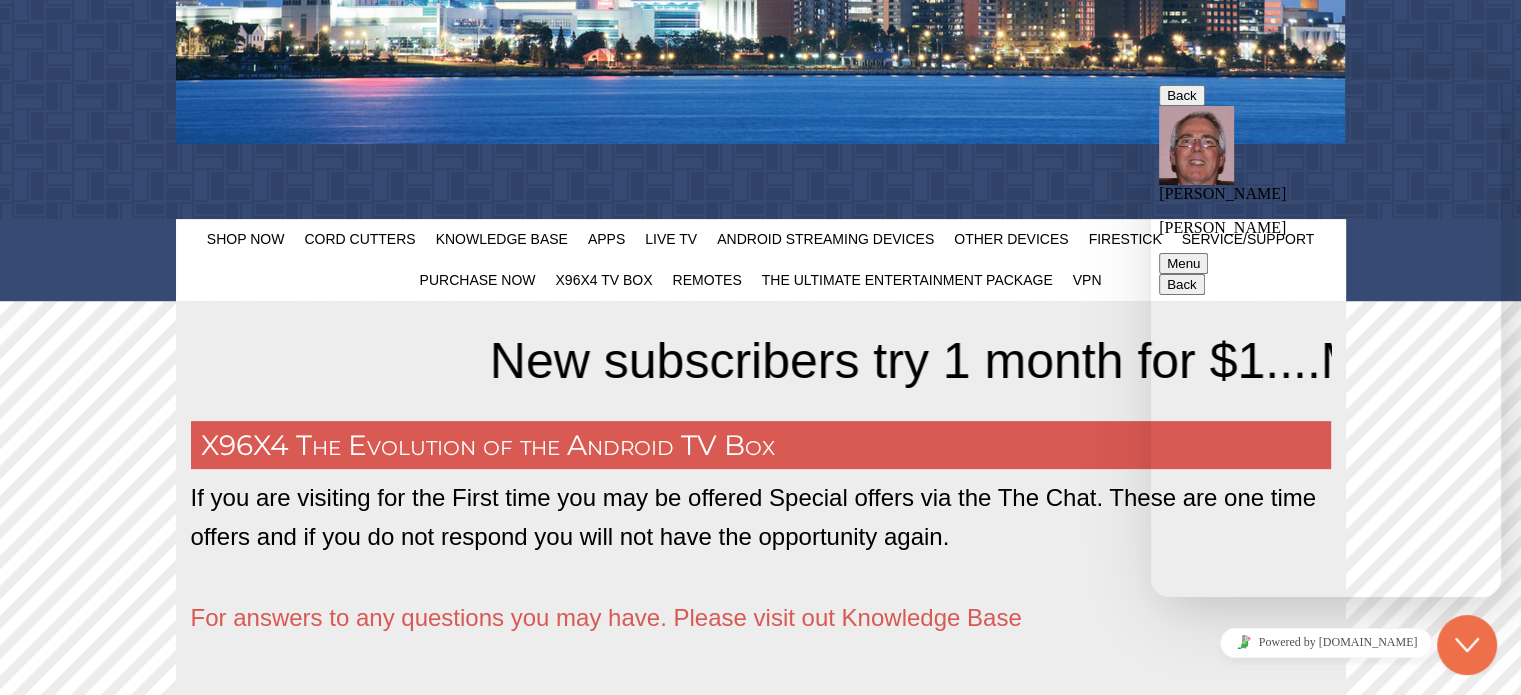 click at bounding box center [1167, 2698] 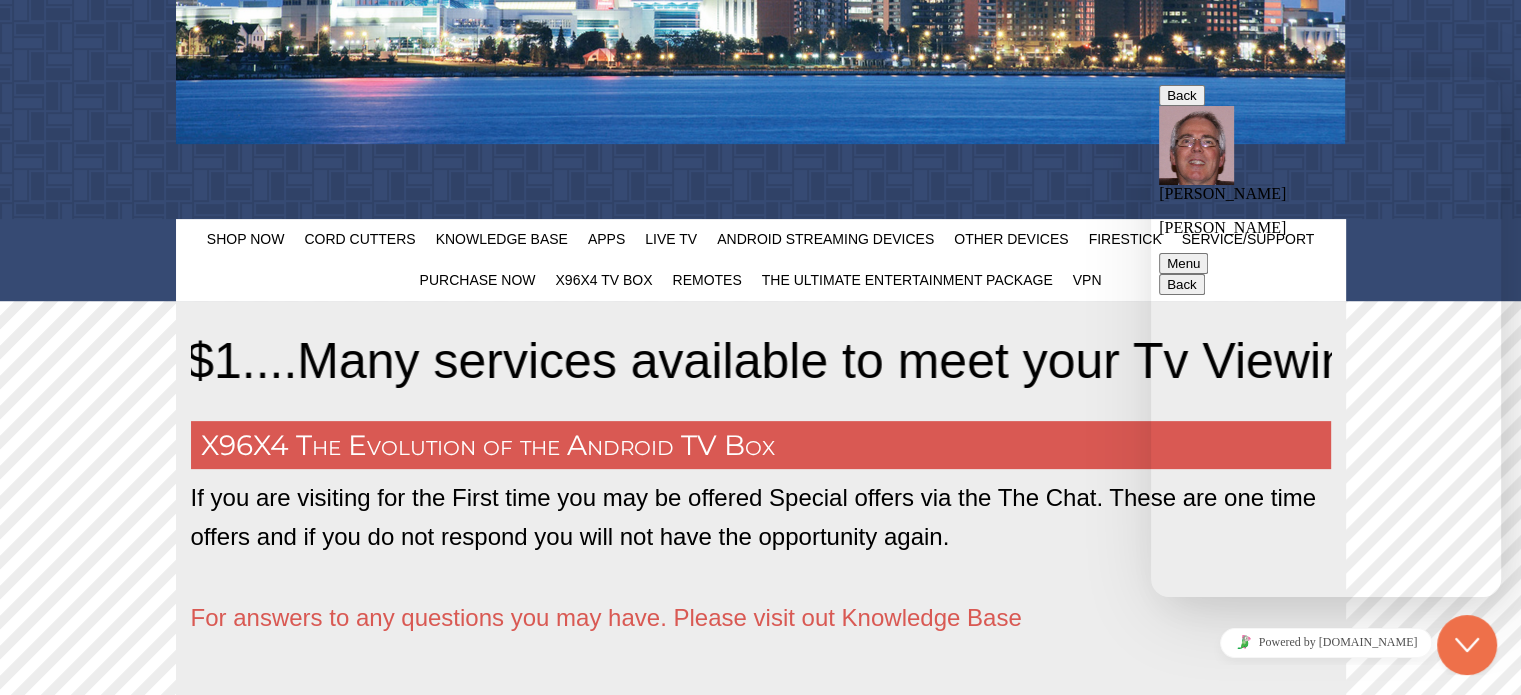scroll, scrollTop: 668, scrollLeft: 0, axis: vertical 